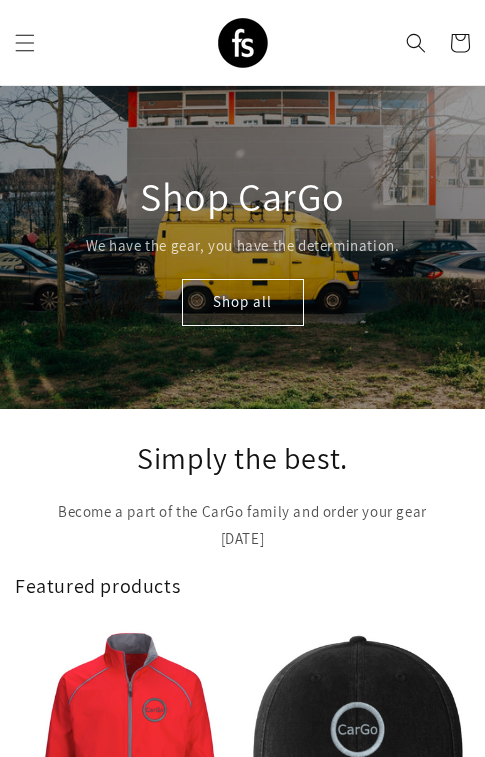 scroll, scrollTop: 0, scrollLeft: 0, axis: both 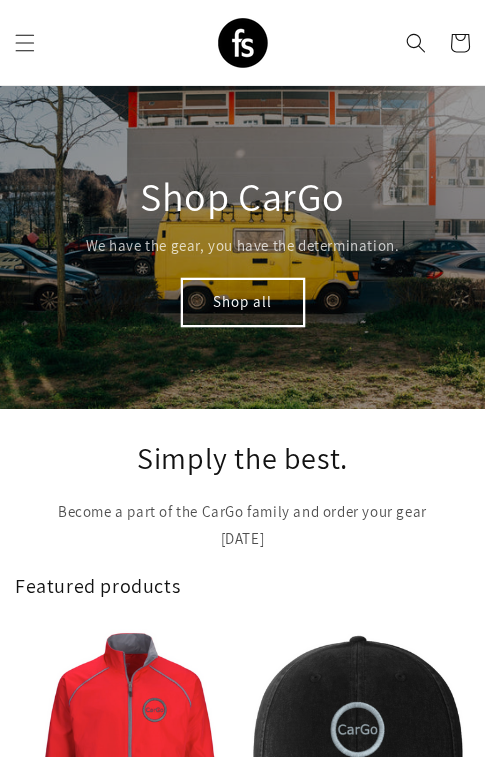 click on "Shop all" at bounding box center (243, 302) 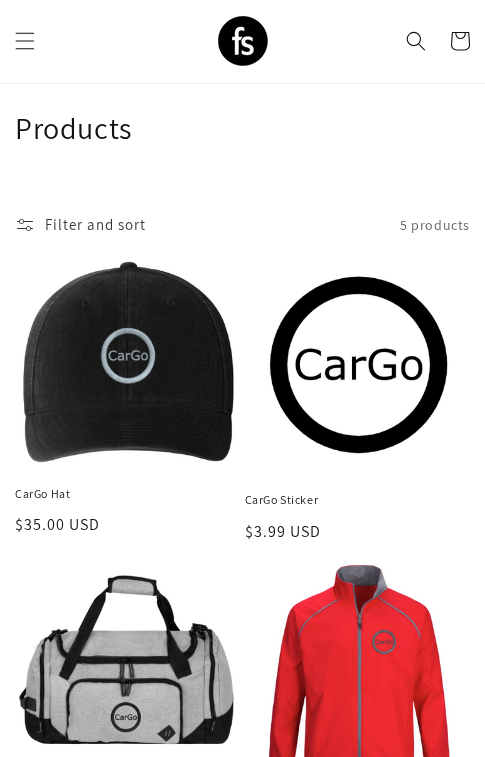 scroll, scrollTop: 29, scrollLeft: 0, axis: vertical 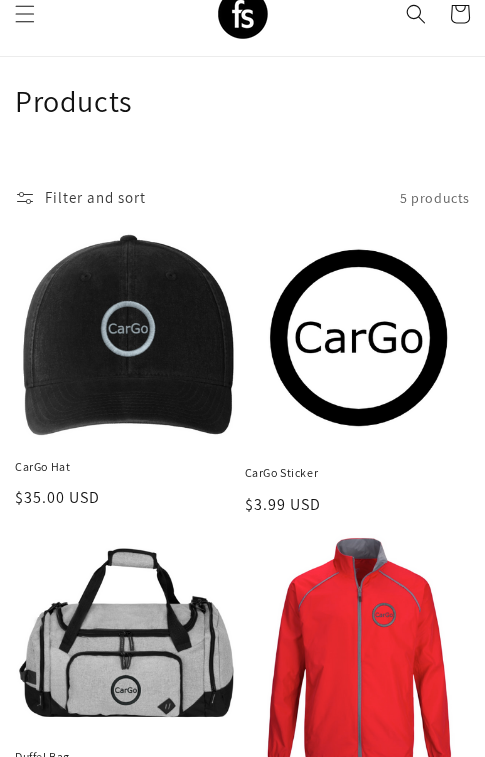 click on "CarGo Hat" at bounding box center [128, 467] 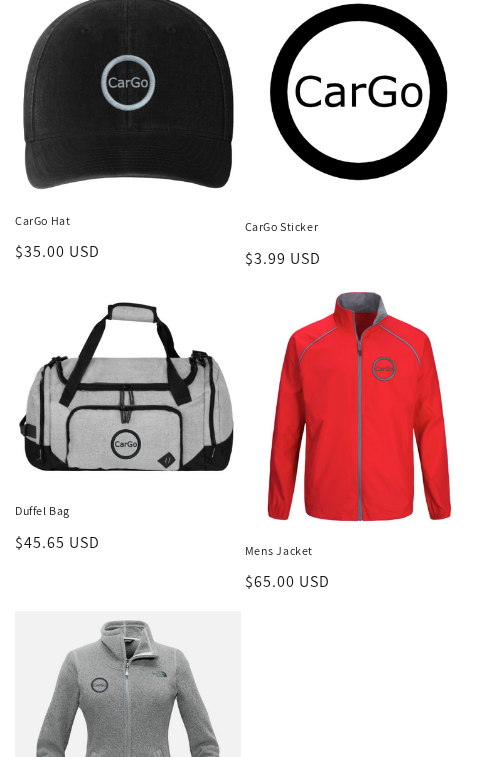 scroll, scrollTop: 344, scrollLeft: 0, axis: vertical 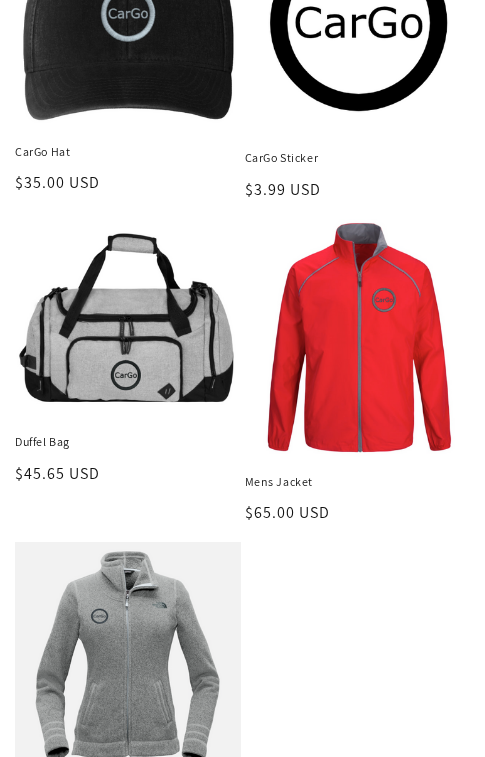 click on "Duffel Bag" at bounding box center [128, 442] 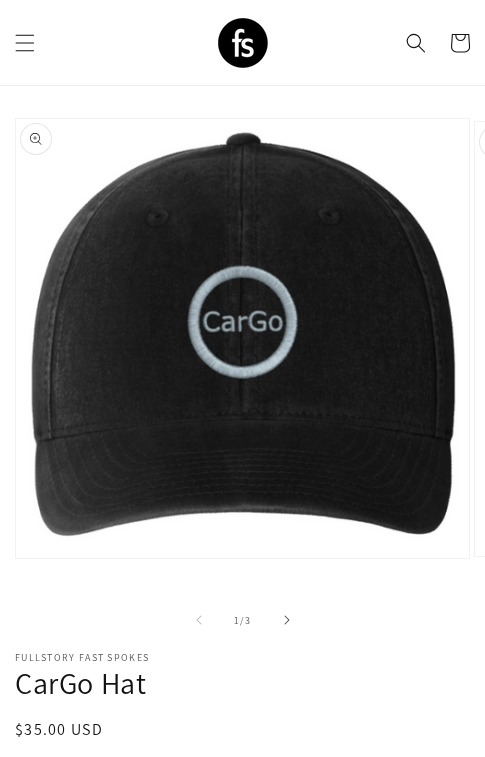 scroll, scrollTop: 0, scrollLeft: 0, axis: both 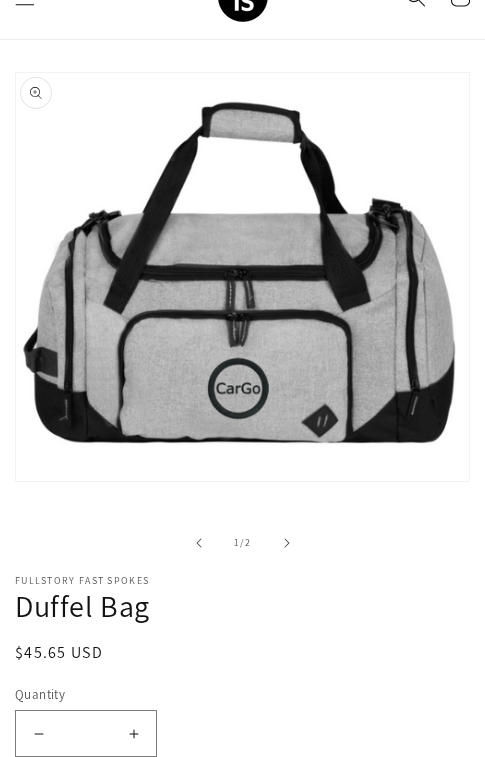 click on "Increase quantity for Duffel Bag" at bounding box center (133, 733) 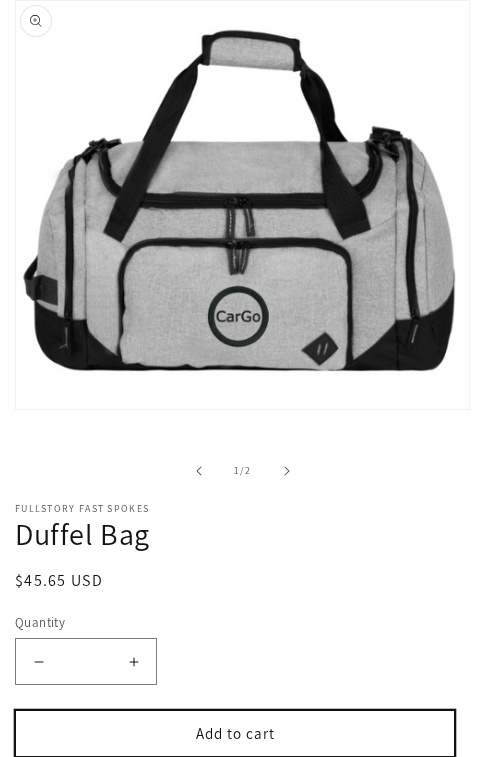 click on "Add to cart" at bounding box center [235, 733] 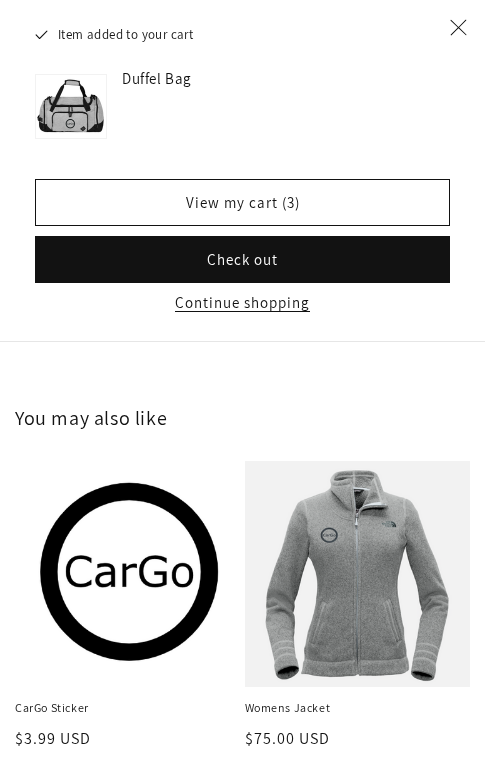 scroll, scrollTop: 2461, scrollLeft: 0, axis: vertical 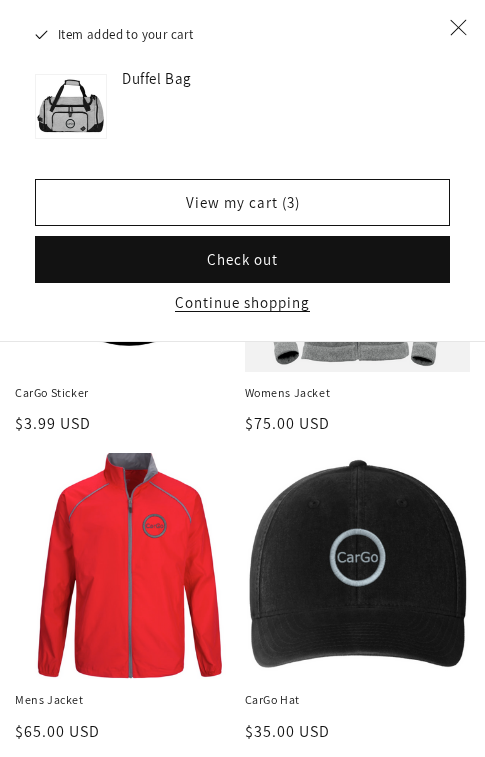 click on "Mens Jacket" at bounding box center (128, 700) 